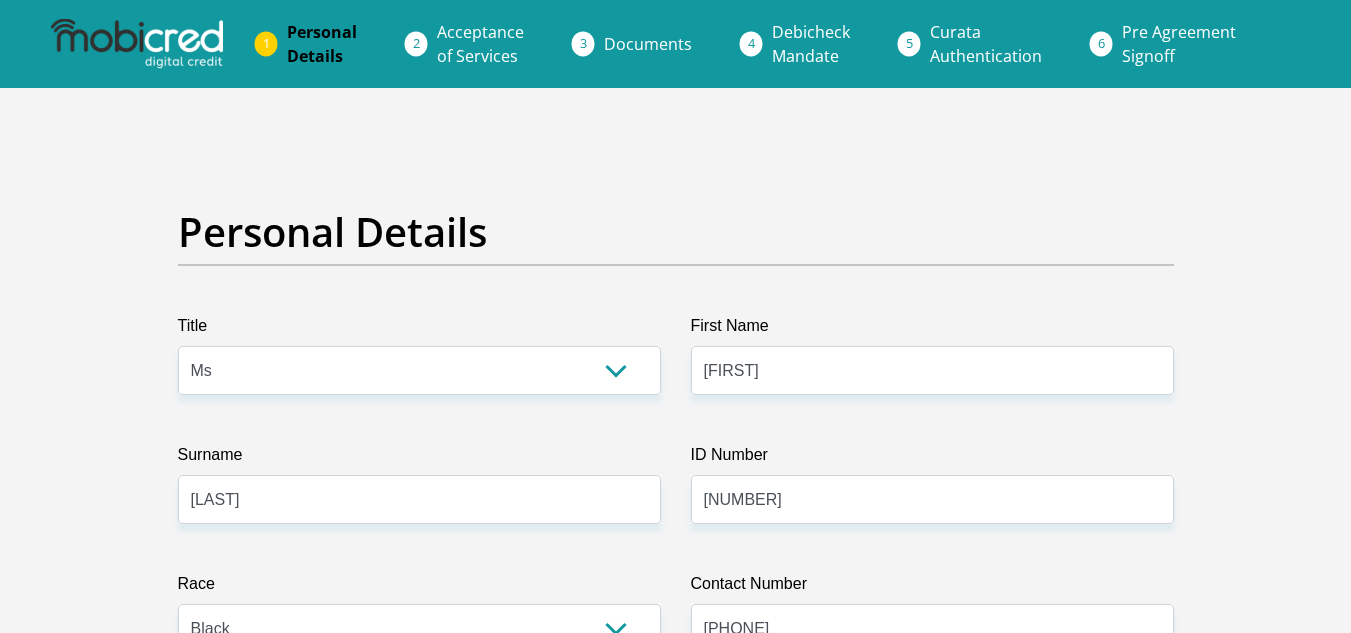 select on "Ms" 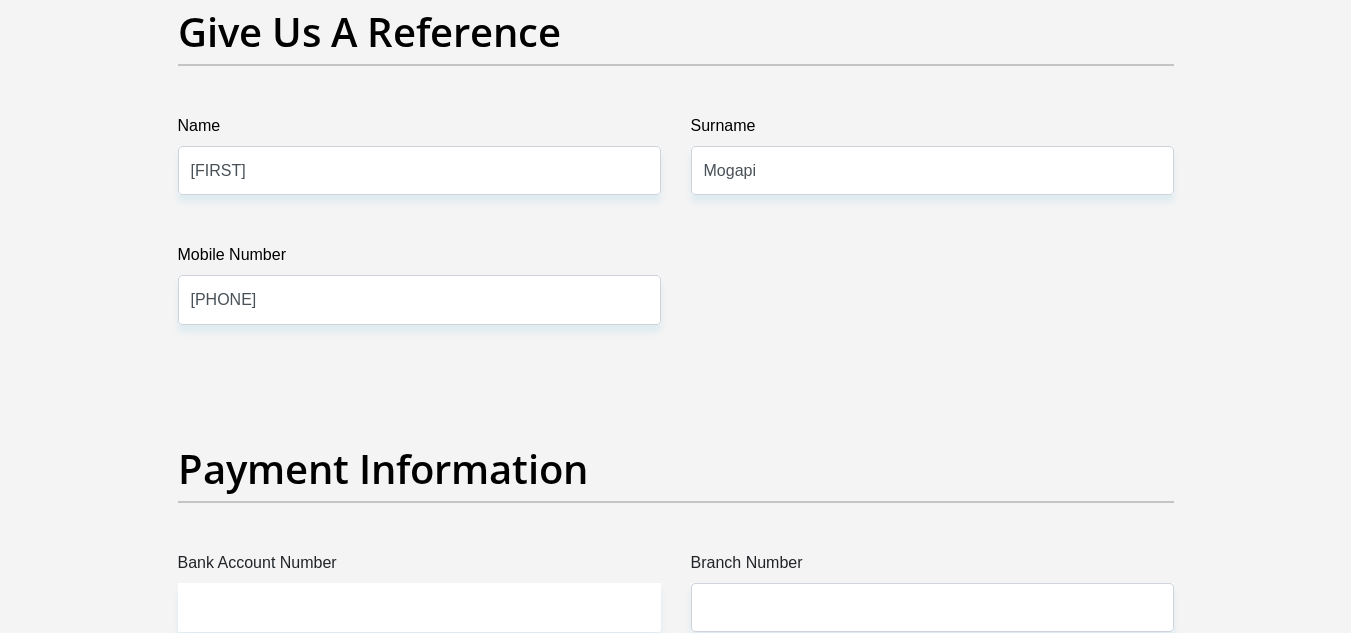 scroll, scrollTop: 4203, scrollLeft: 0, axis: vertical 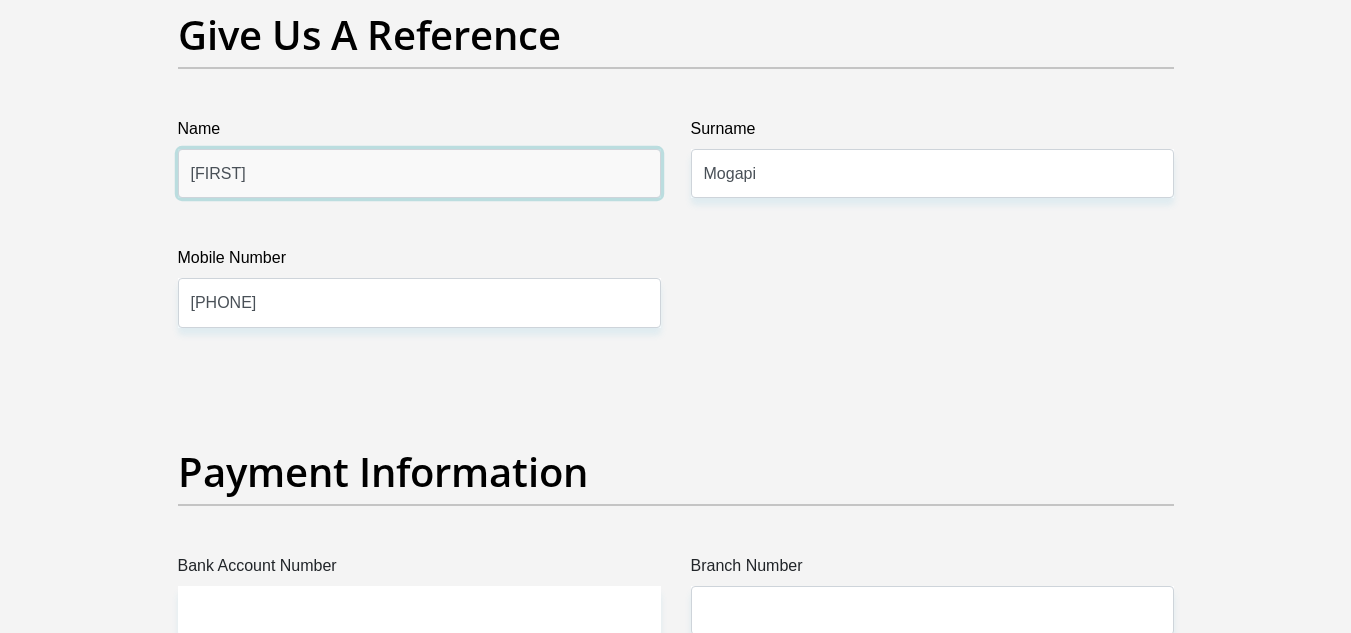 click on "[FIRST]" at bounding box center [419, 173] 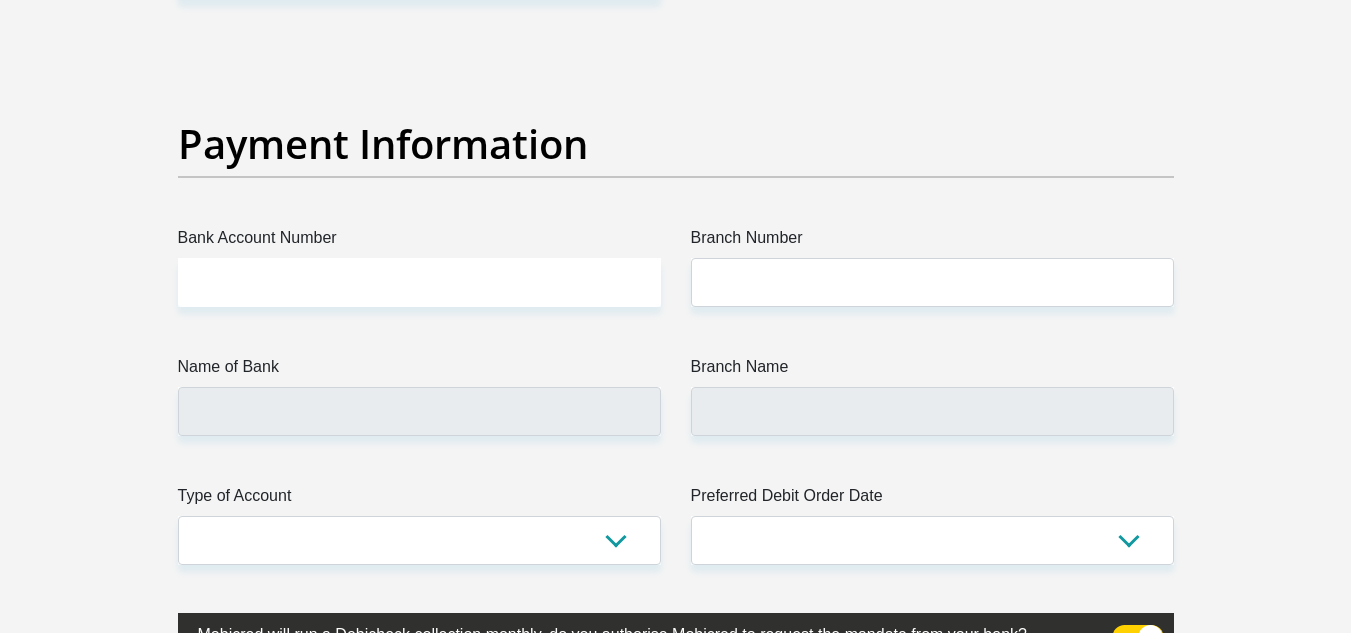 scroll, scrollTop: 4603, scrollLeft: 0, axis: vertical 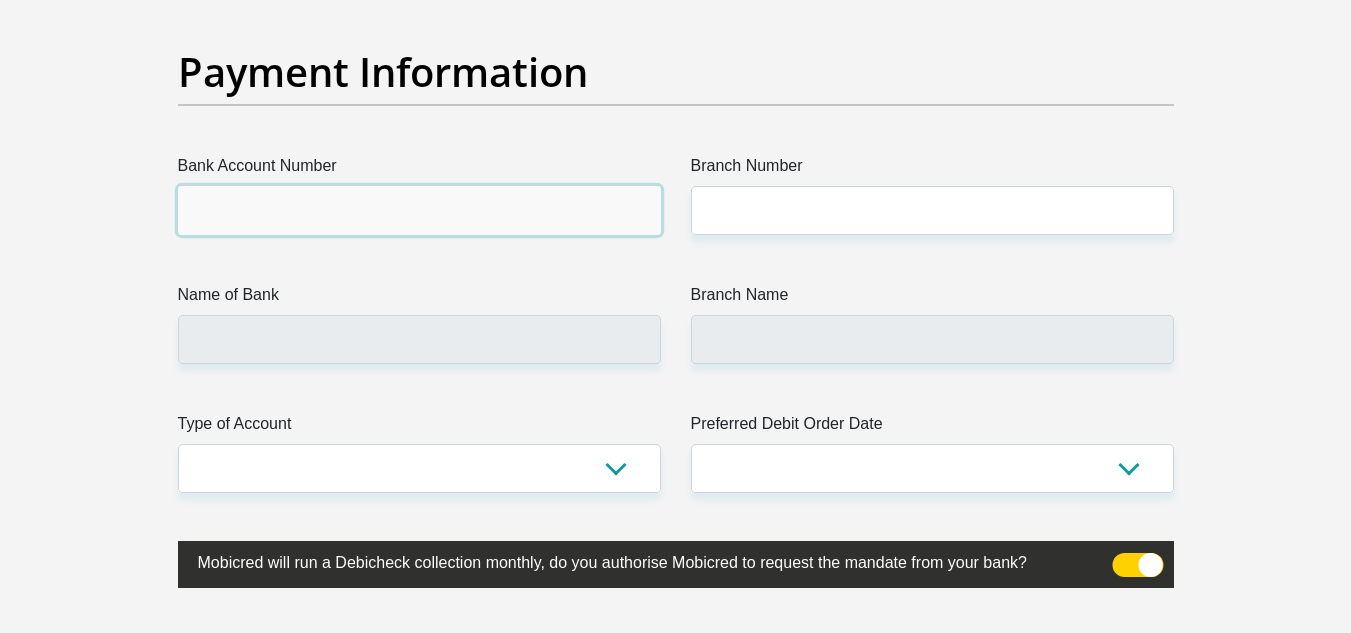 click on "Bank Account Number" at bounding box center [419, 210] 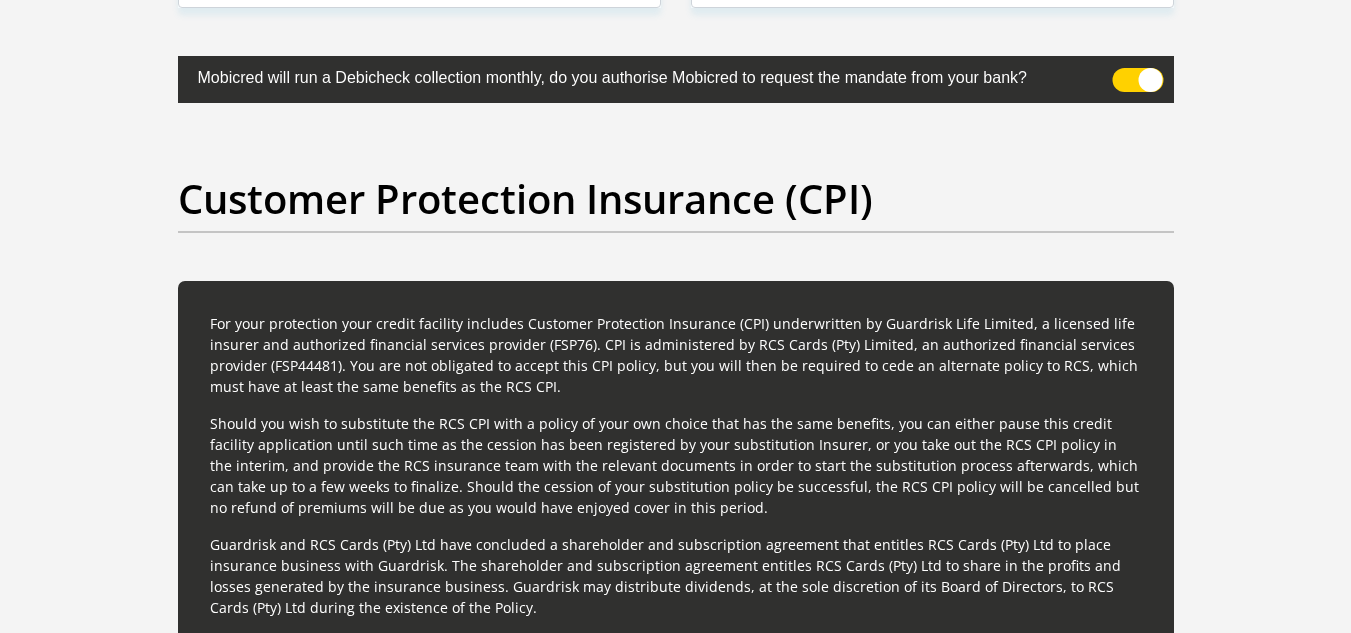 scroll, scrollTop: 5103, scrollLeft: 0, axis: vertical 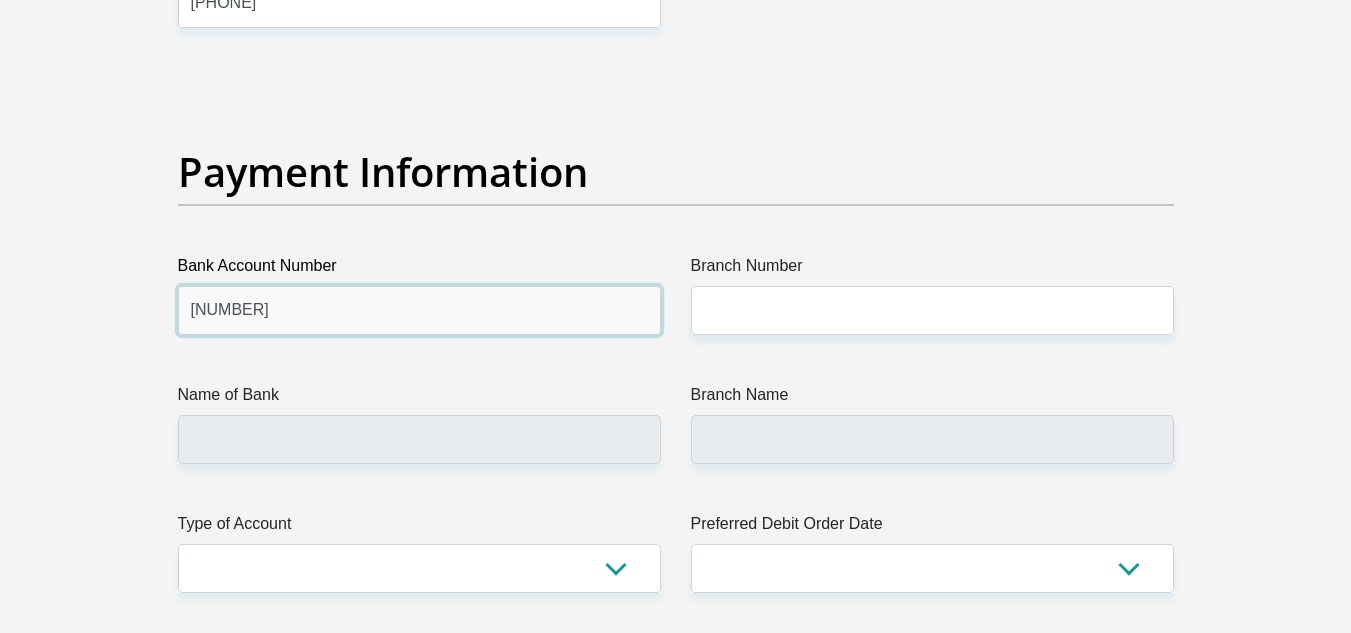 type on "[NUMBER]" 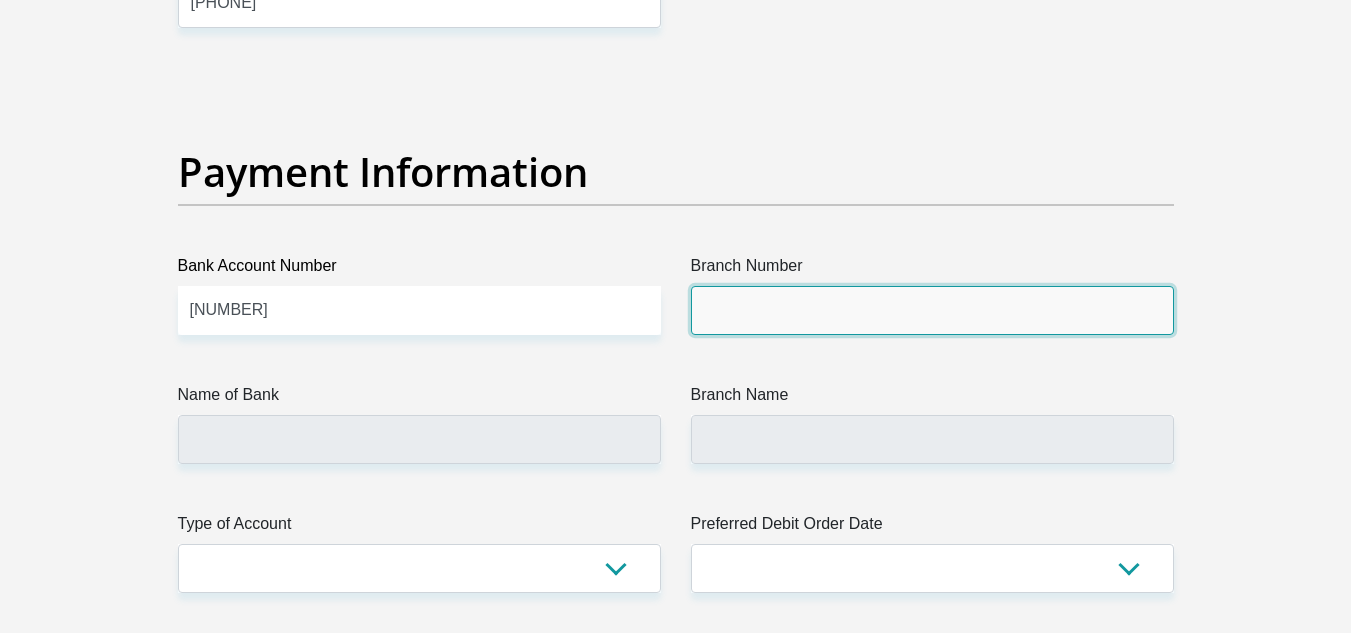 click on "Branch Number" at bounding box center (932, 310) 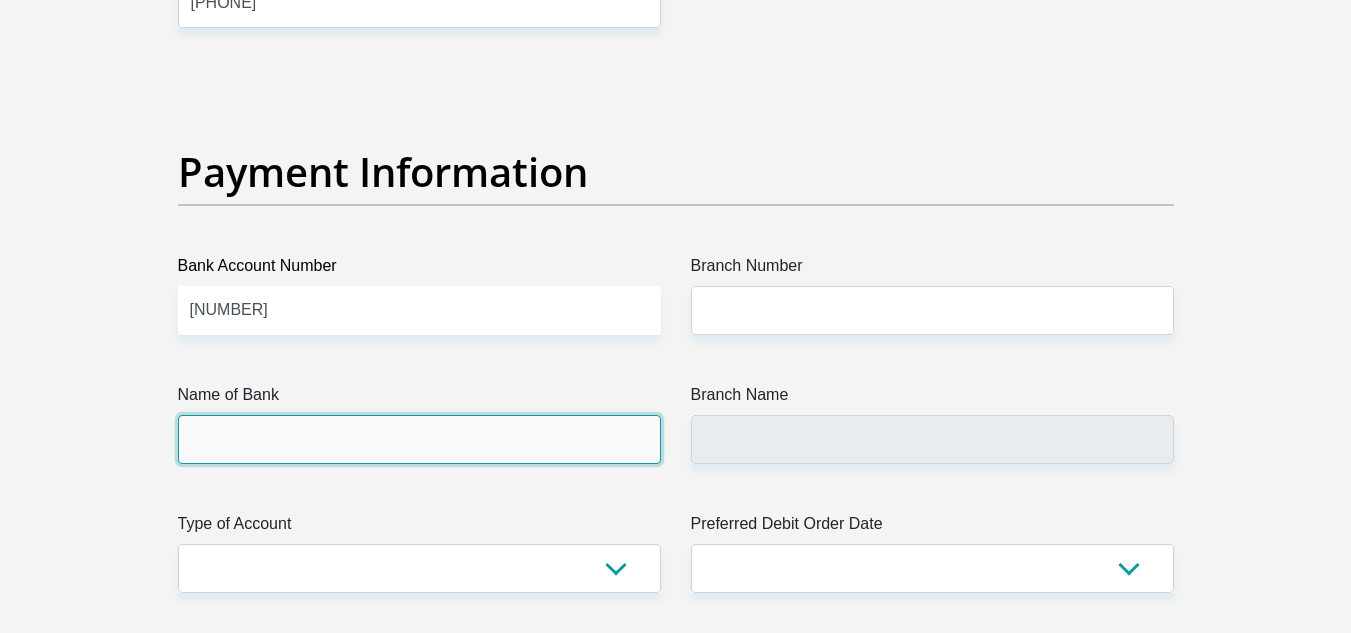 click on "Name of Bank" at bounding box center (419, 439) 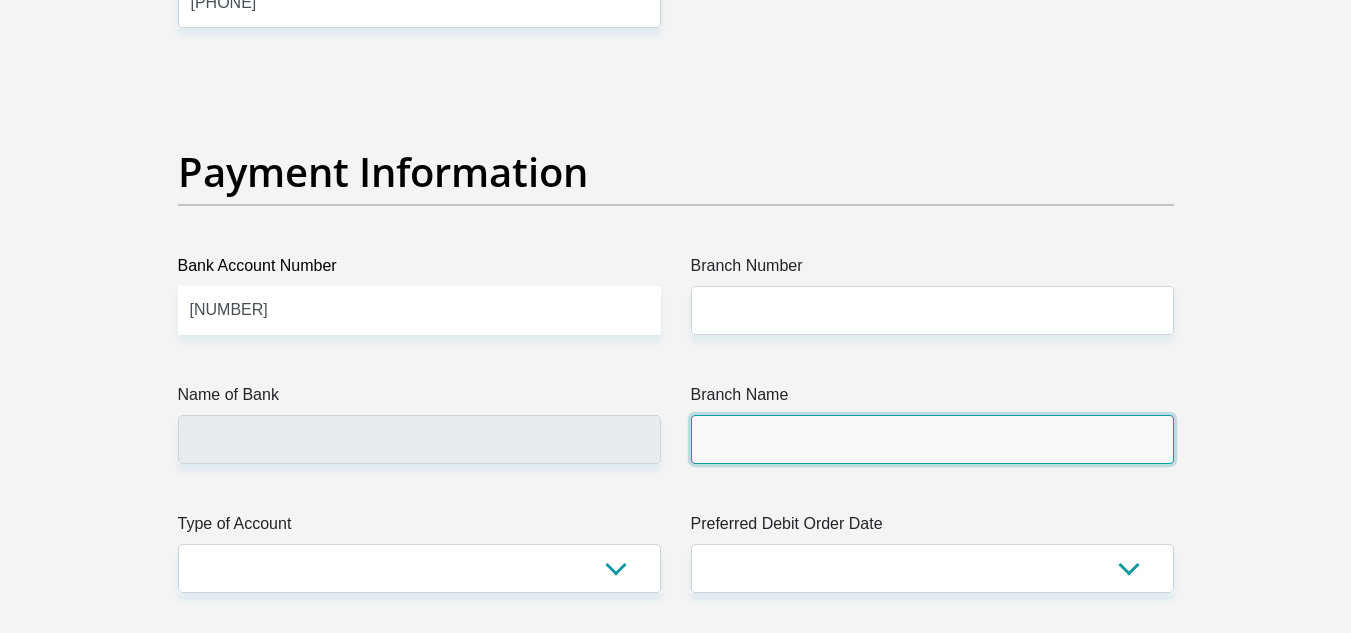 click on "Branch Name" at bounding box center [932, 439] 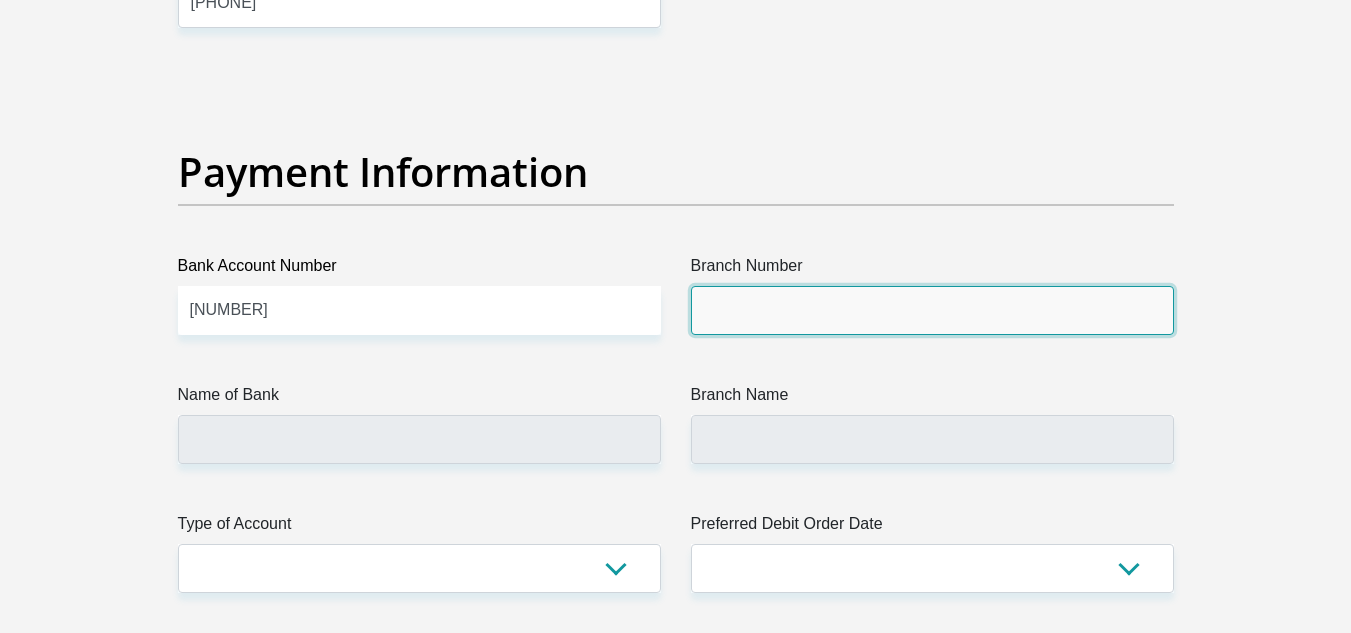 click on "Branch Number" at bounding box center [932, 310] 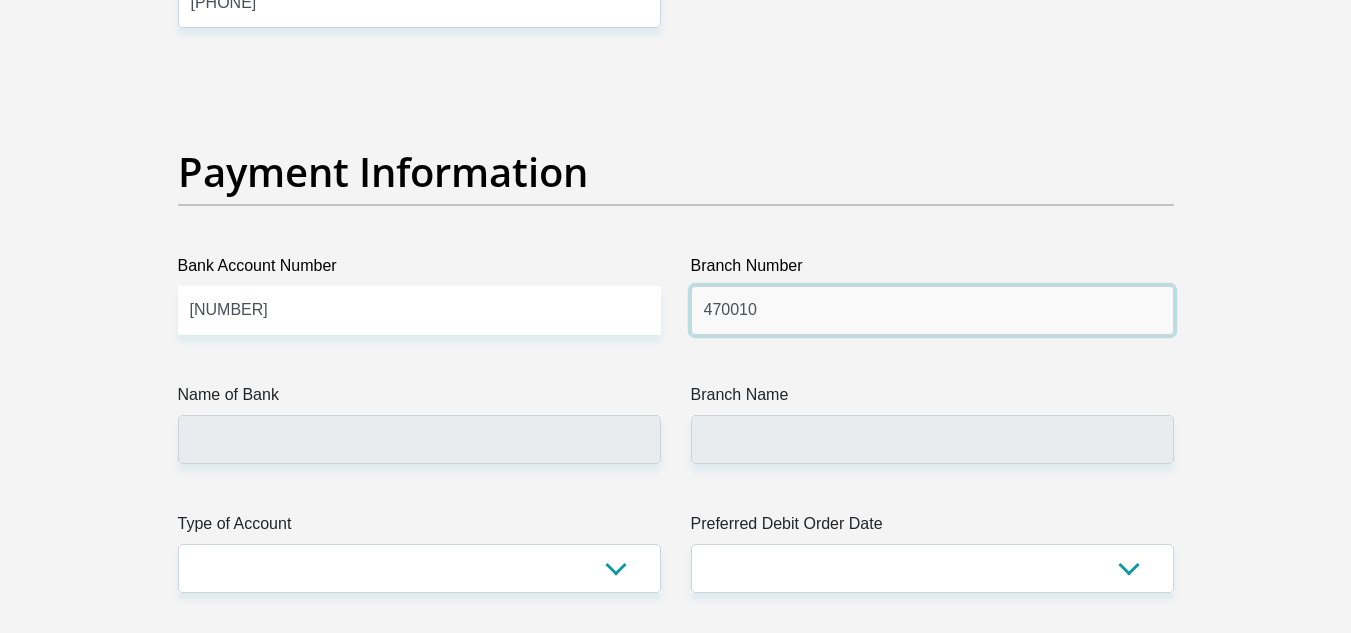 type on "470010" 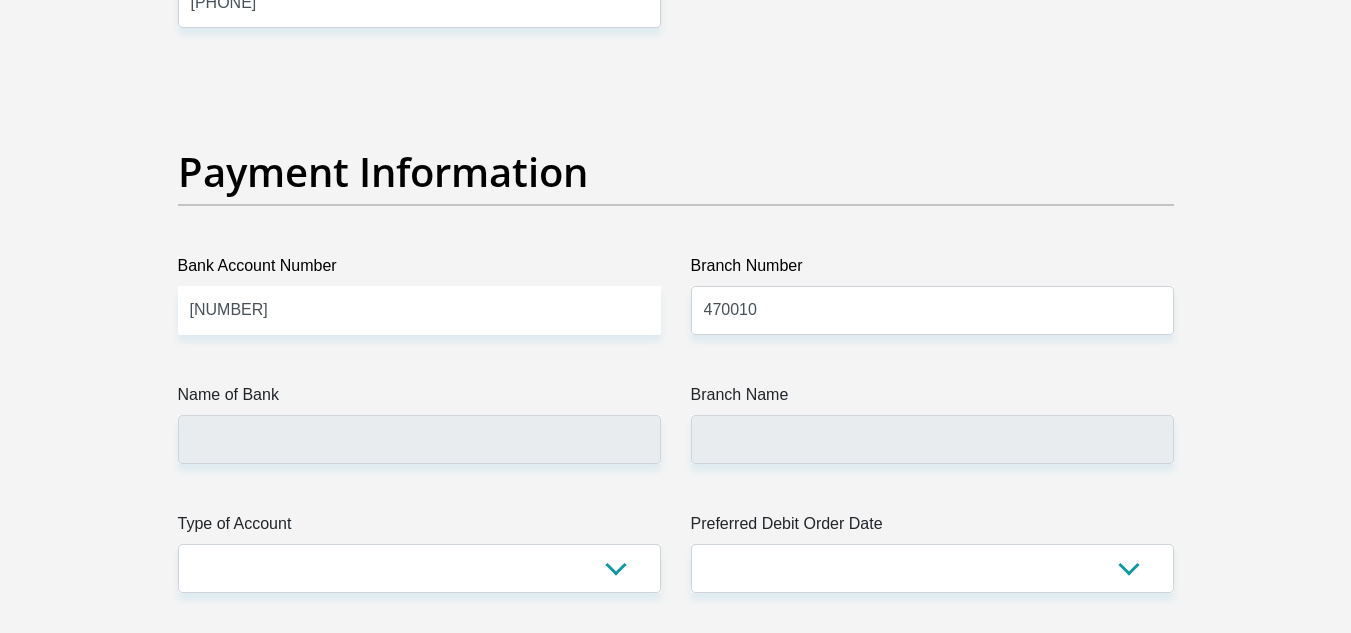 click on "Type of Account" at bounding box center [419, 528] 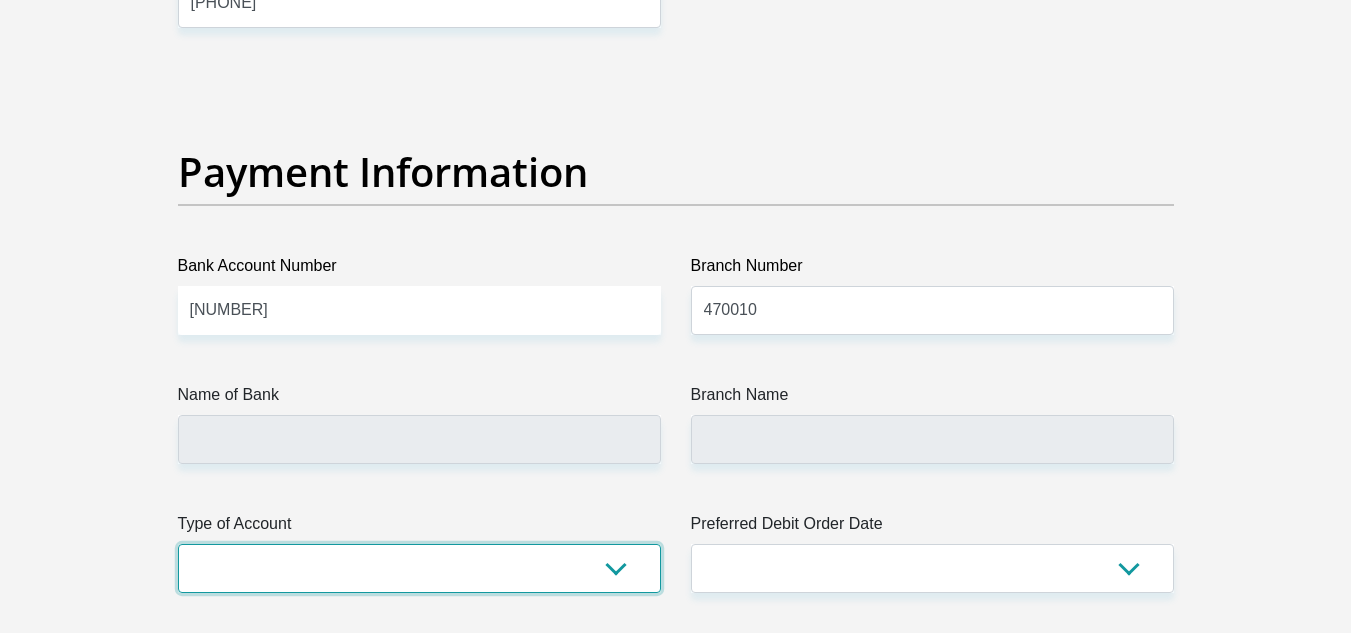 click on "Cheque
Savings" at bounding box center (419, 568) 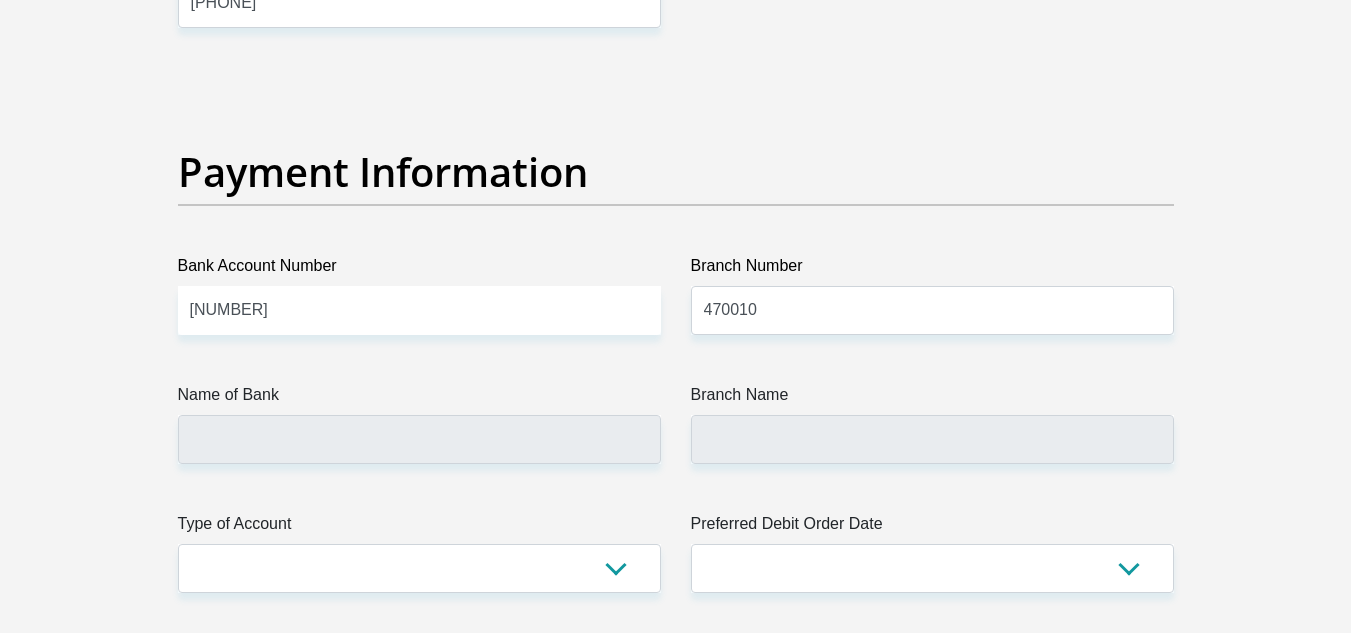 click on "Type of Account
Cheque
Savings" at bounding box center (419, 552) 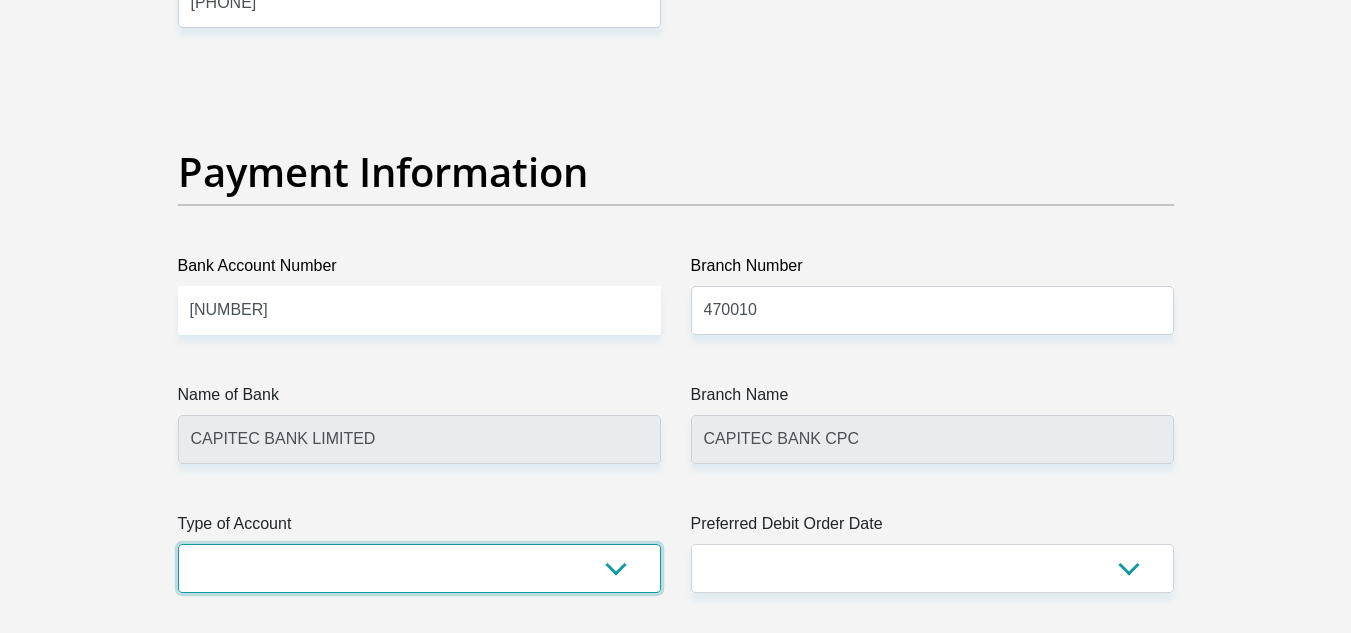 click on "Cheque
Savings" at bounding box center [419, 568] 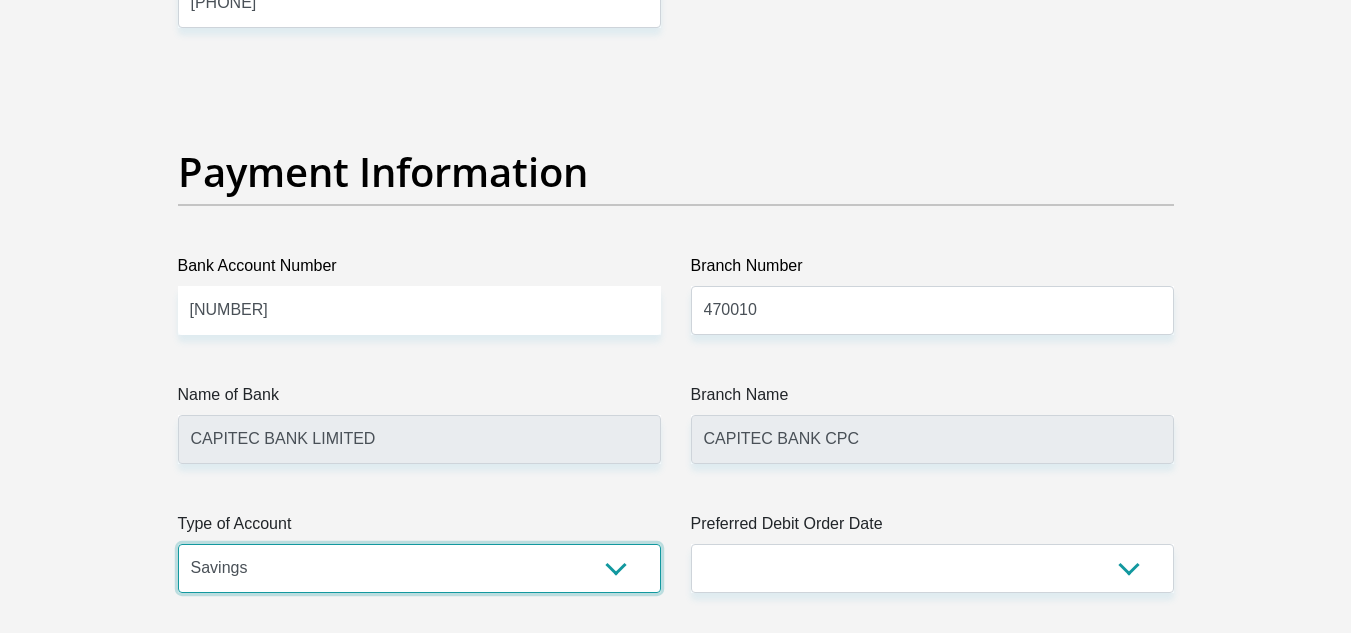 click on "Cheque
Savings" at bounding box center [419, 568] 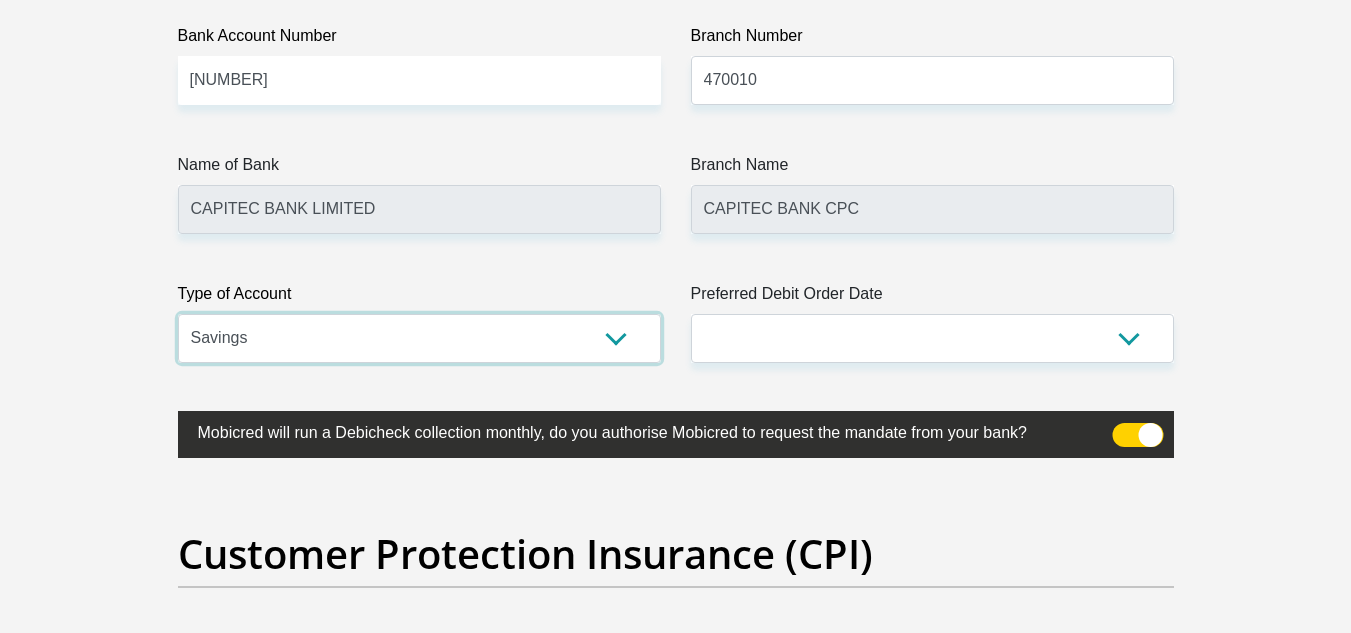 scroll, scrollTop: 4803, scrollLeft: 0, axis: vertical 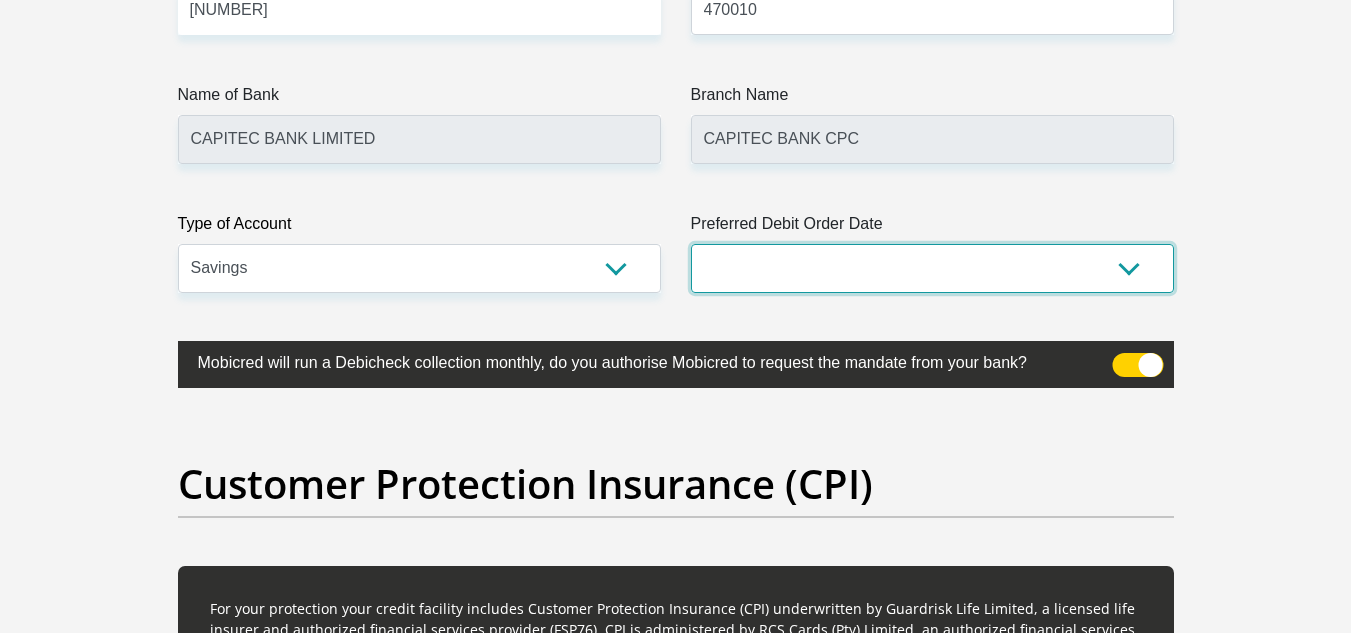 click on "1st
2nd
3rd
4th
5th
7th
18th
19th
20th
21st
22nd
23rd
24th
25th
26th
27th
28th
29th
30th" at bounding box center (932, 268) 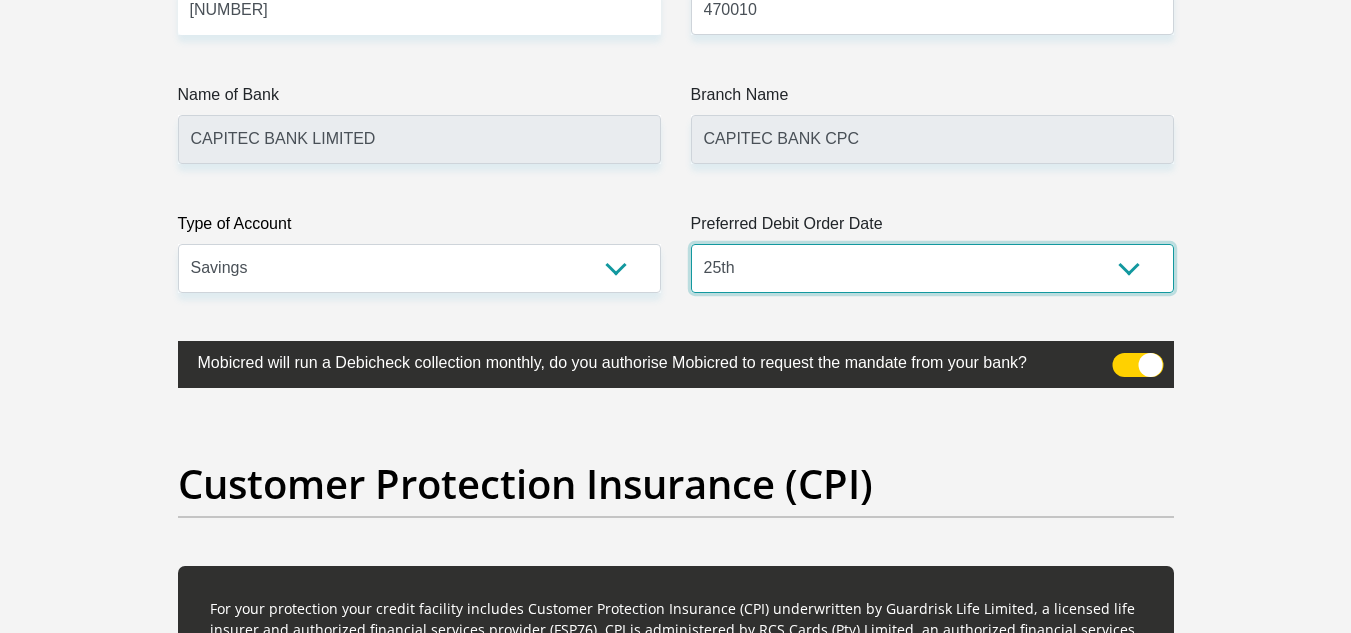 click on "1st
2nd
3rd
4th
5th
7th
18th
19th
20th
21st
22nd
23rd
24th
25th
26th
27th
28th
29th
30th" at bounding box center (932, 268) 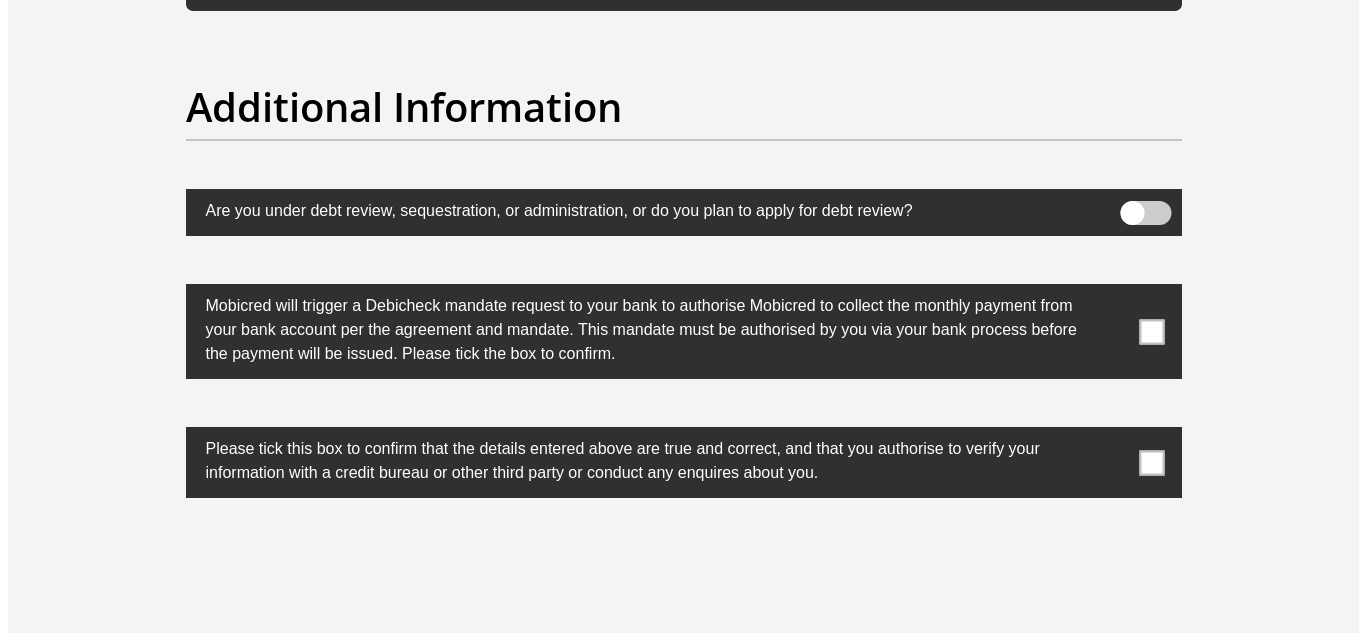 scroll, scrollTop: 6203, scrollLeft: 0, axis: vertical 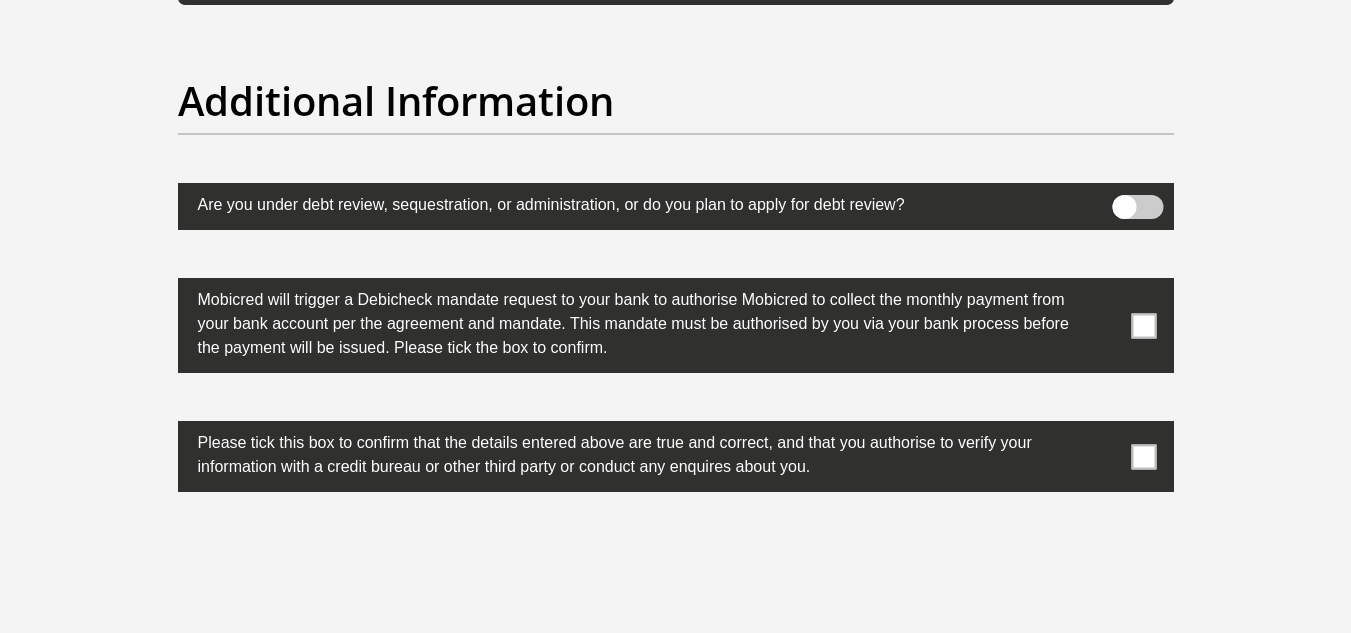 click at bounding box center (1137, 207) 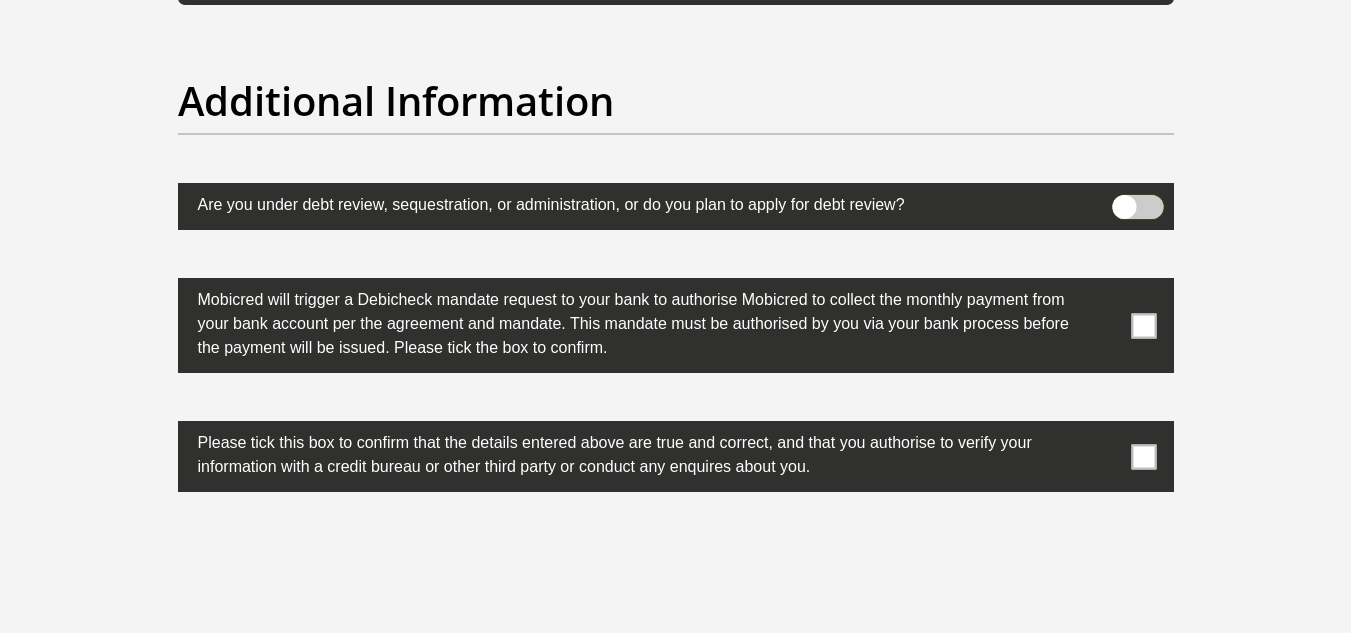 click at bounding box center (1124, 200) 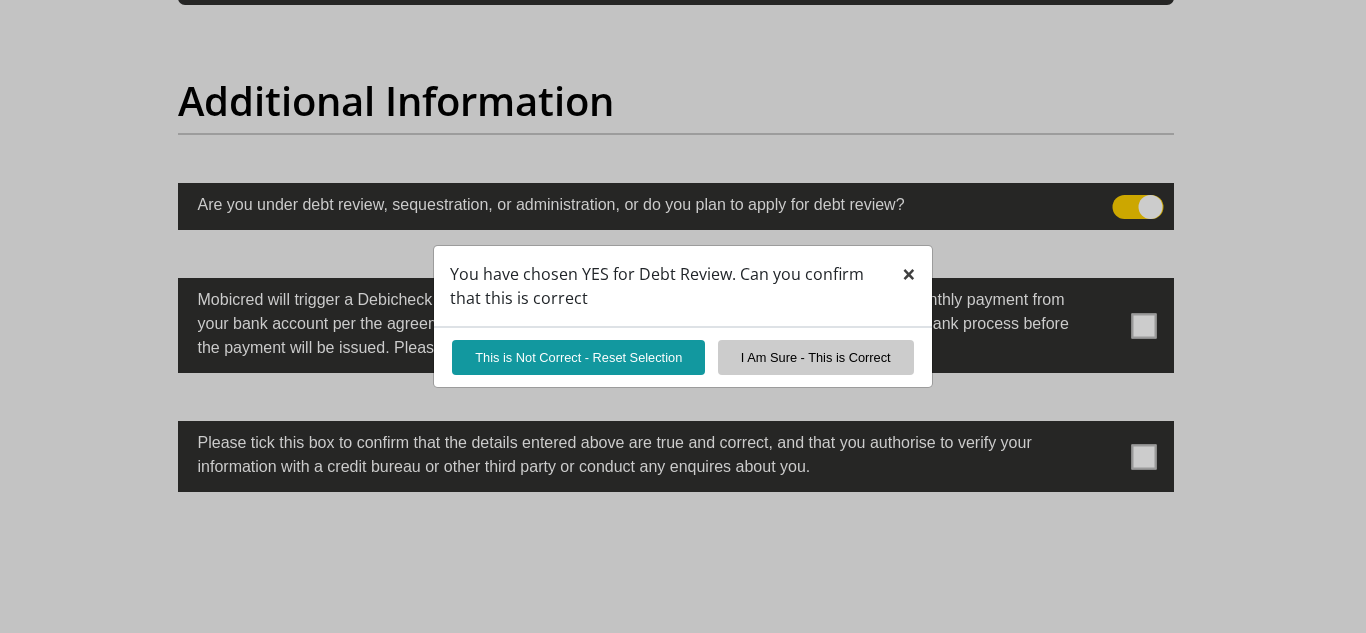 click on "×" at bounding box center (909, 274) 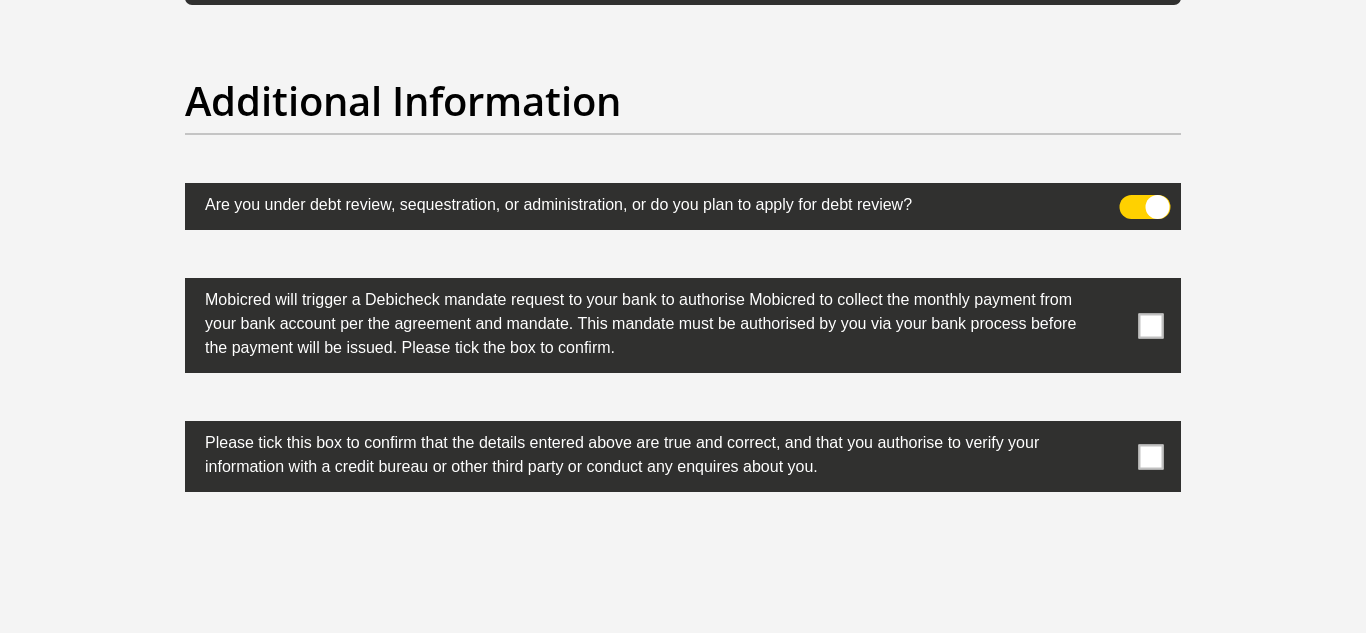 click at bounding box center (1145, 207) 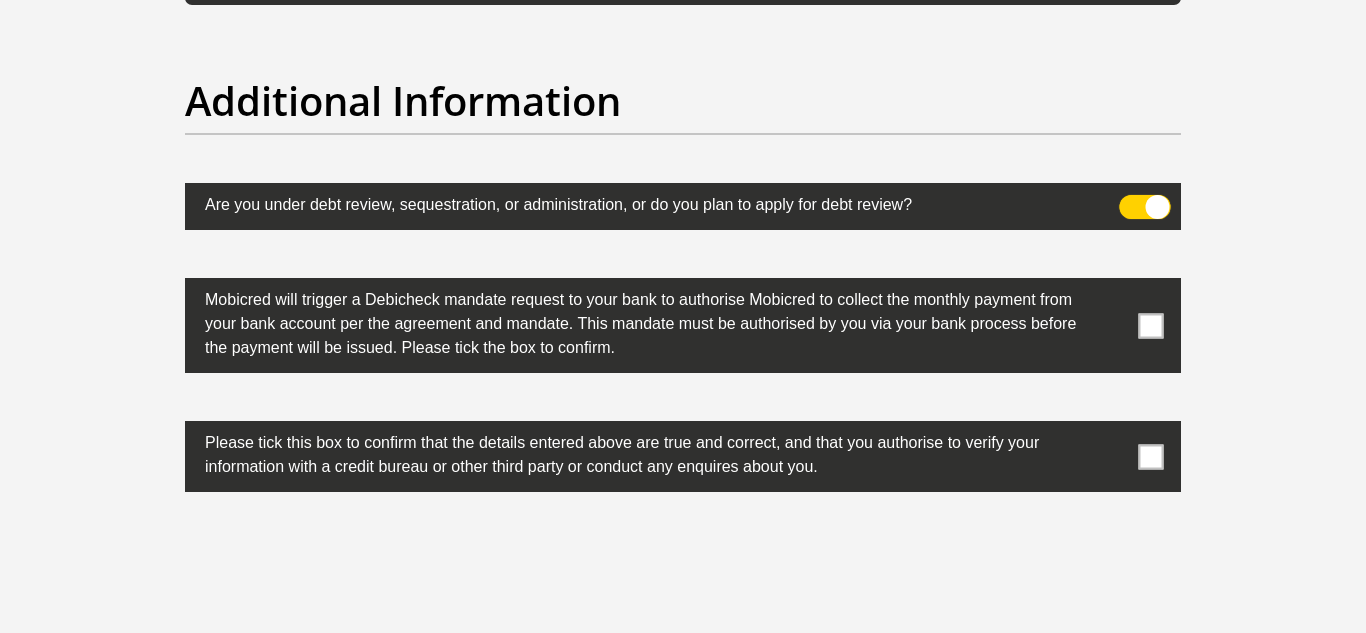 click at bounding box center [1131, 200] 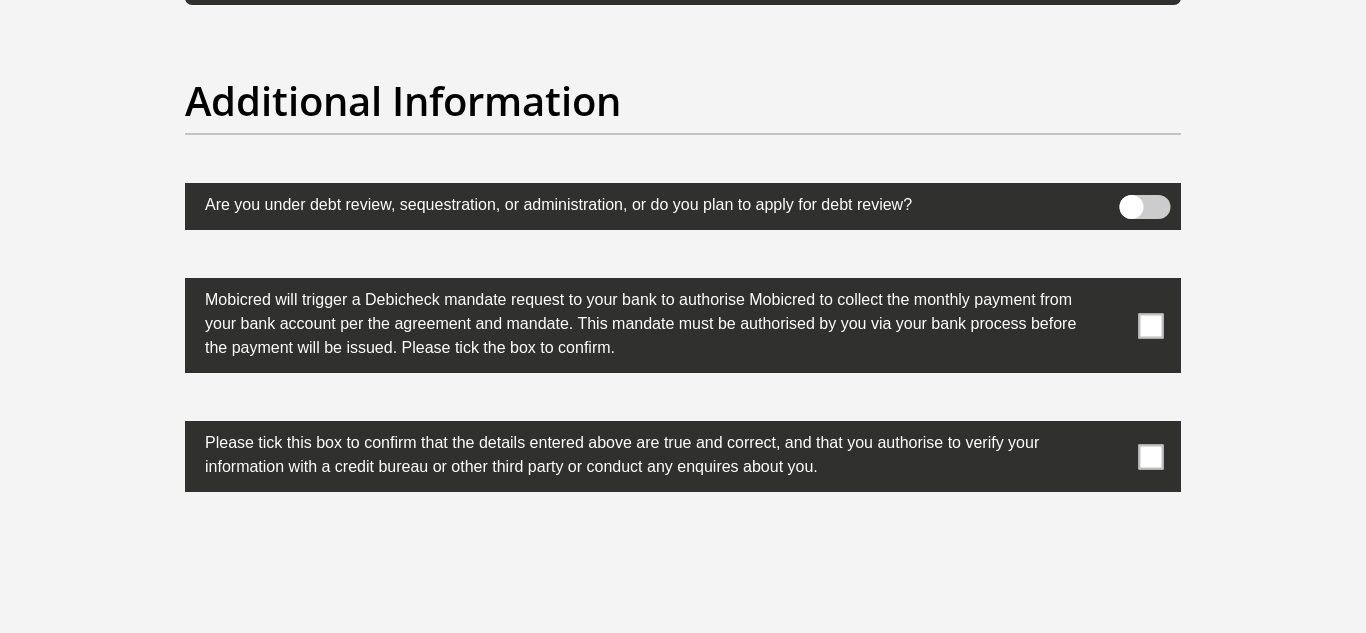 click at bounding box center [1151, 325] 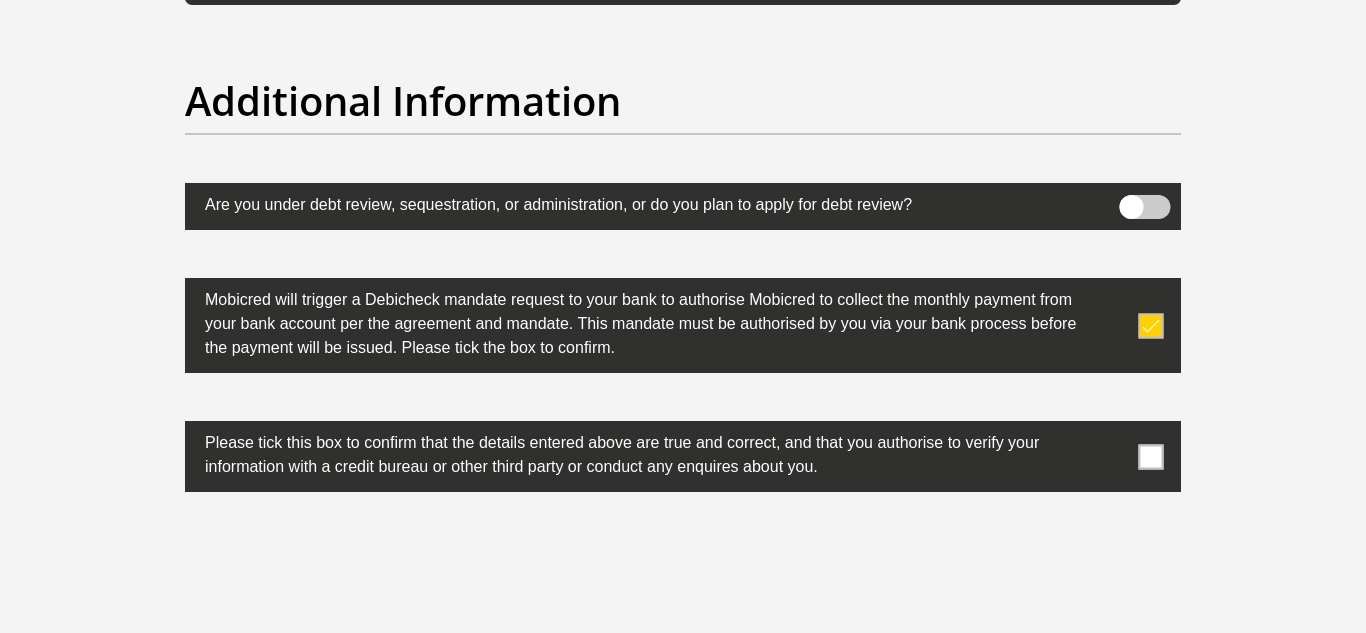 click at bounding box center (1151, 456) 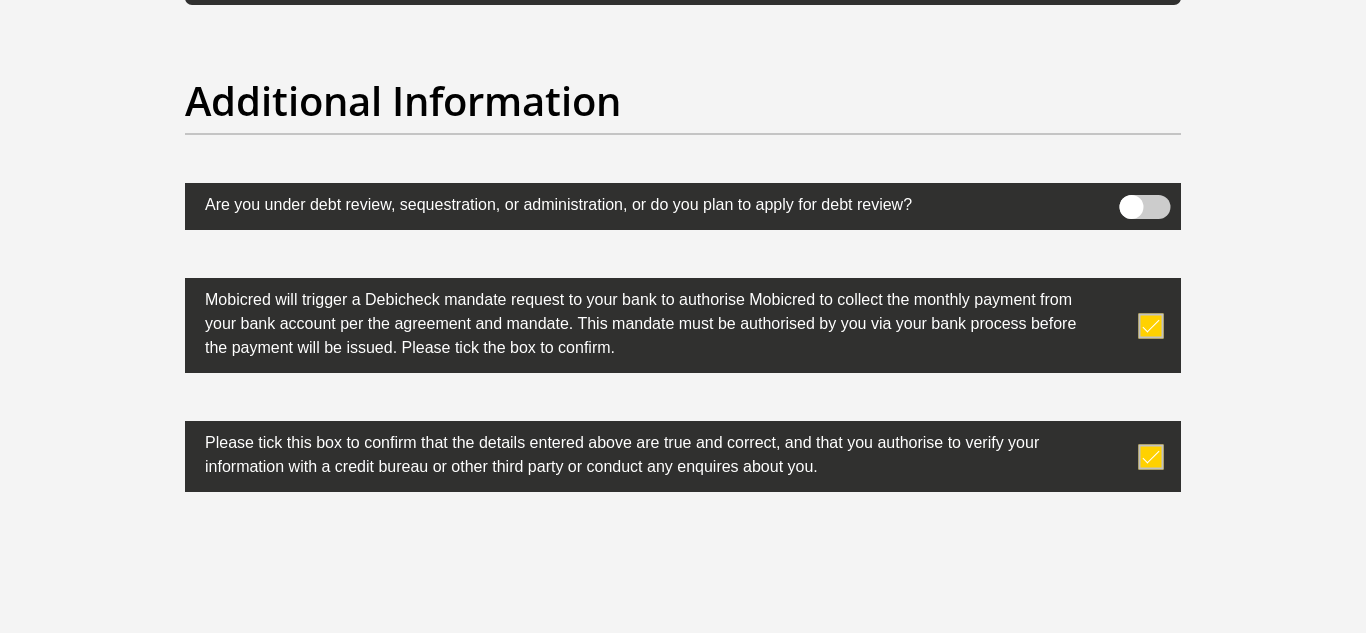 drag, startPoint x: 381, startPoint y: 92, endPoint x: 372, endPoint y: 46, distance: 46.872166 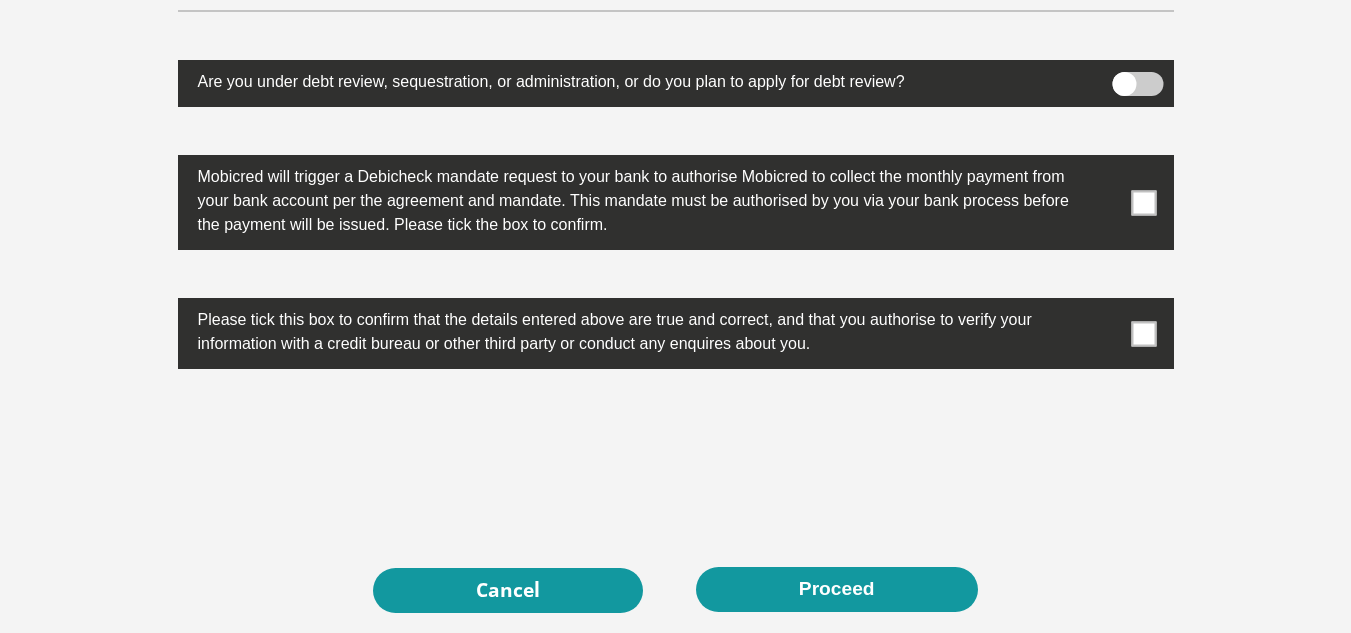 scroll, scrollTop: 6542, scrollLeft: 0, axis: vertical 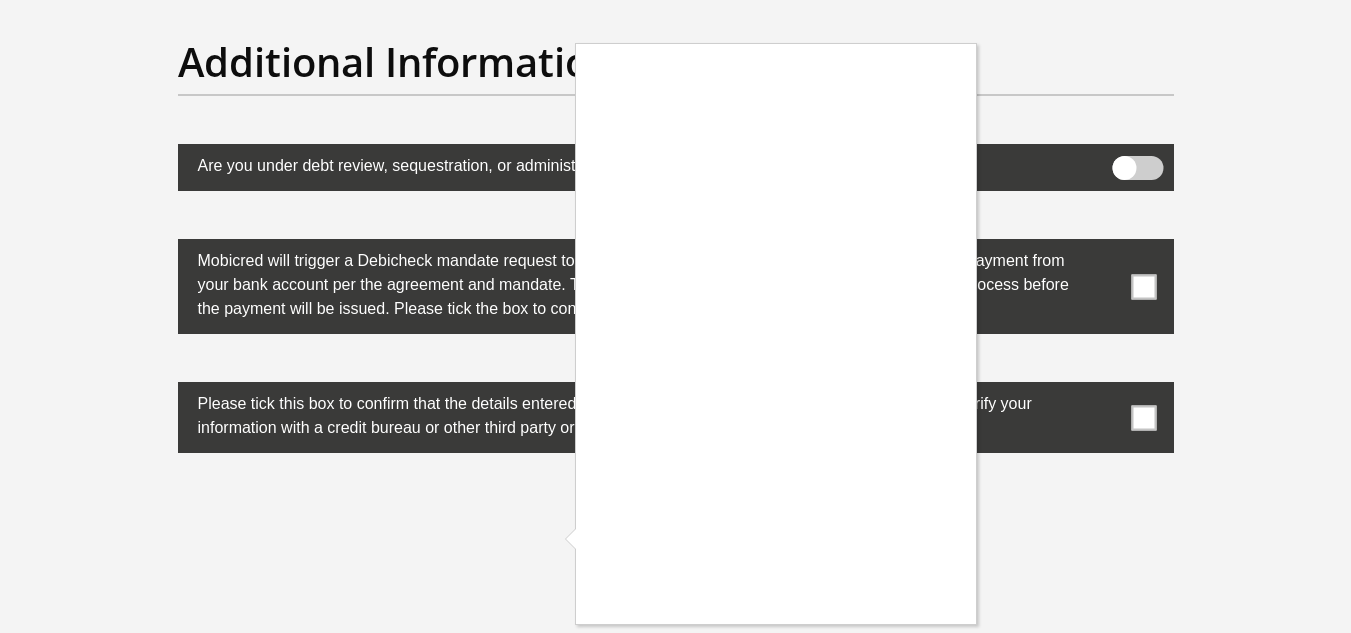 click at bounding box center (675, 316) 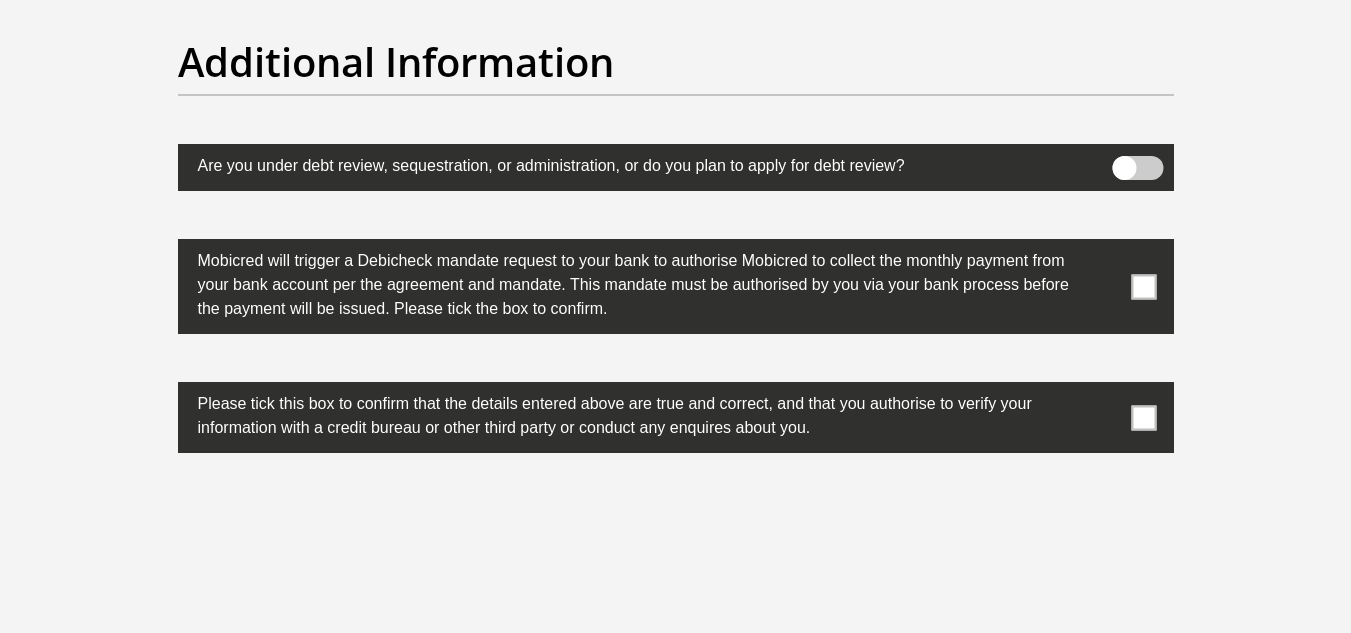 click at bounding box center (1143, 286) 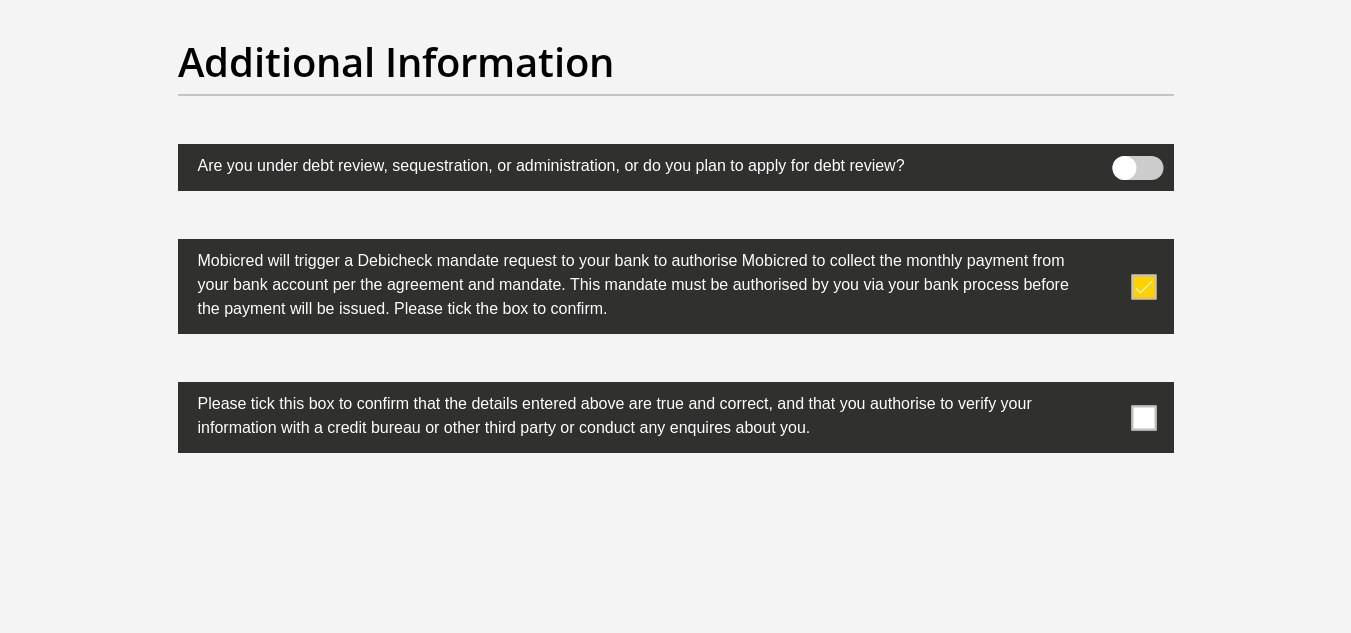 click at bounding box center (676, 417) 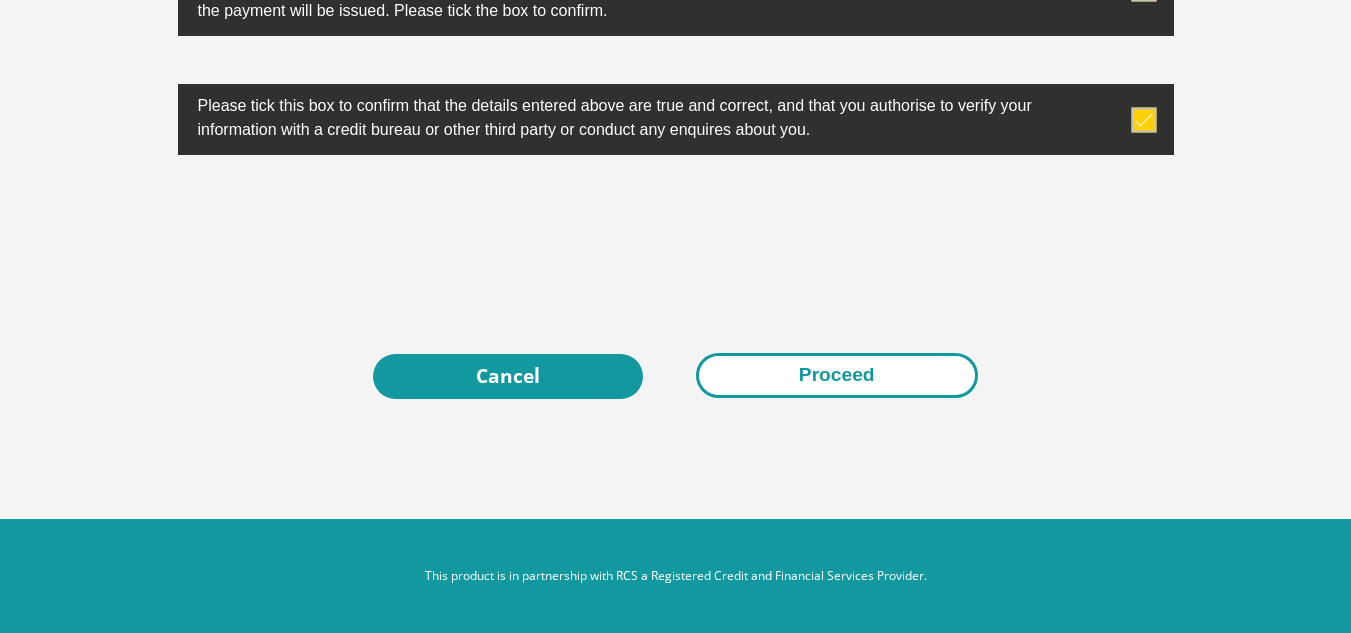 click on "Proceed" at bounding box center [837, 375] 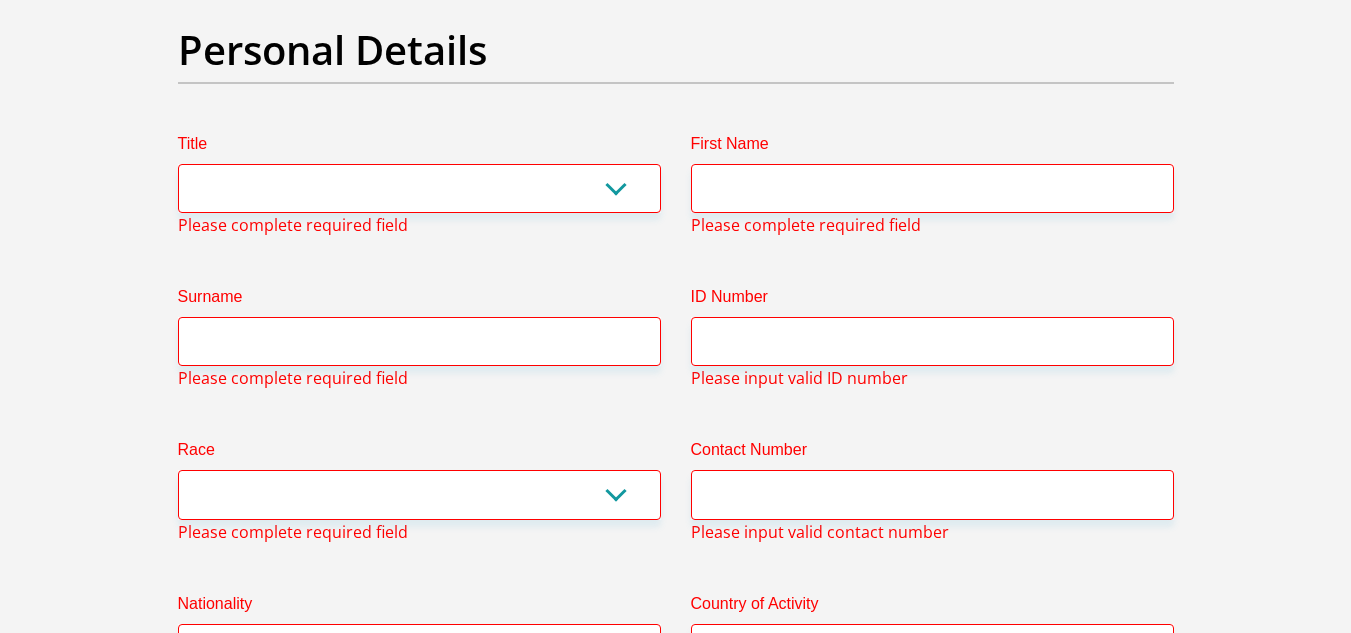 scroll, scrollTop: 95, scrollLeft: 0, axis: vertical 